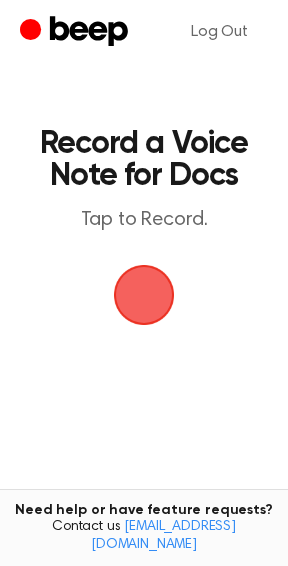scroll, scrollTop: 0, scrollLeft: 0, axis: both 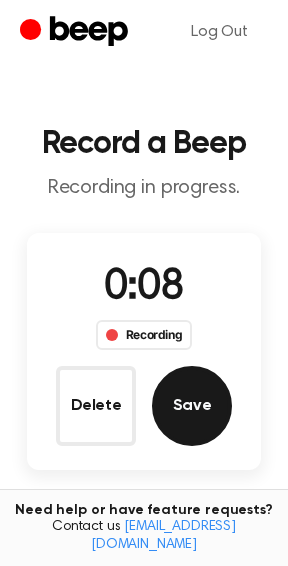 click on "Save" at bounding box center (192, 406) 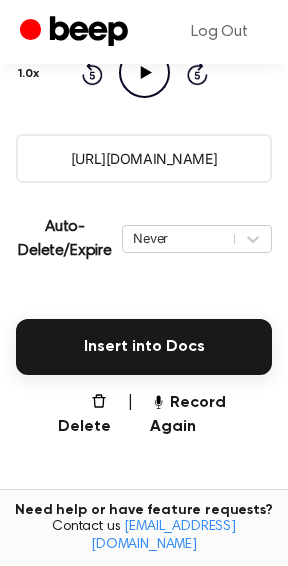 scroll, scrollTop: 317, scrollLeft: 0, axis: vertical 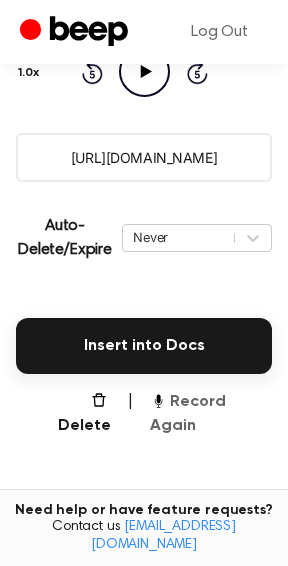 click on "Record Again" at bounding box center [211, 414] 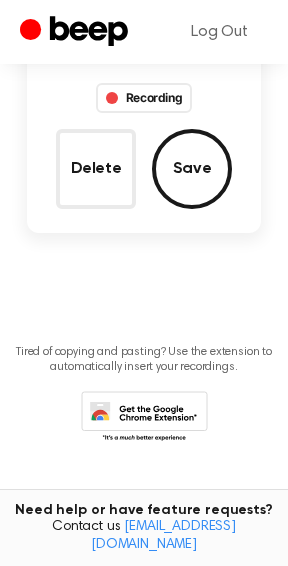 scroll, scrollTop: 56, scrollLeft: 0, axis: vertical 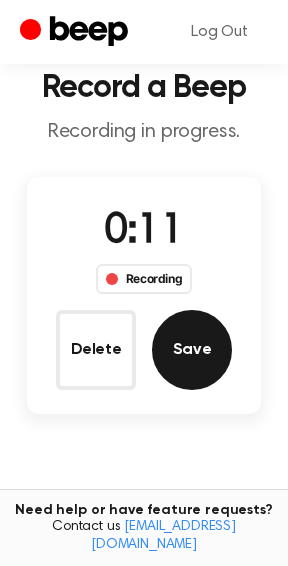 click on "Save" at bounding box center [192, 350] 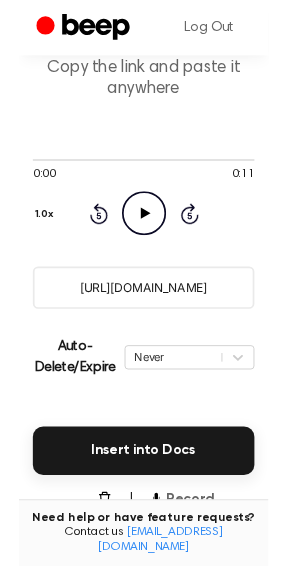 scroll, scrollTop: 181, scrollLeft: 0, axis: vertical 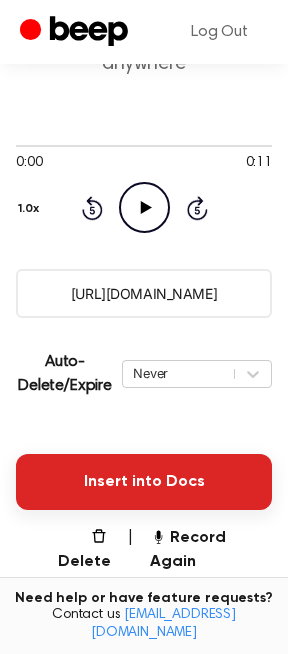 click on "Insert into Docs" at bounding box center (144, 482) 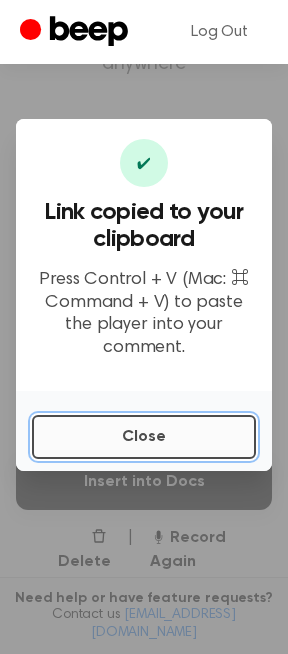 click on "Close" at bounding box center (144, 437) 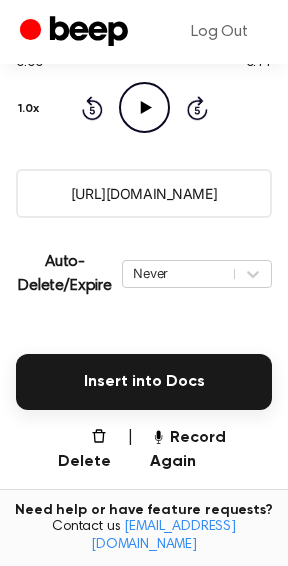 scroll, scrollTop: 290, scrollLeft: 0, axis: vertical 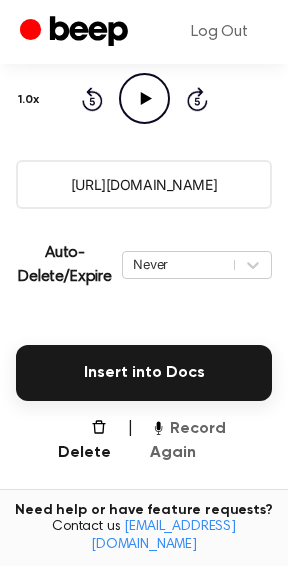 click on "Record Again" at bounding box center (211, 441) 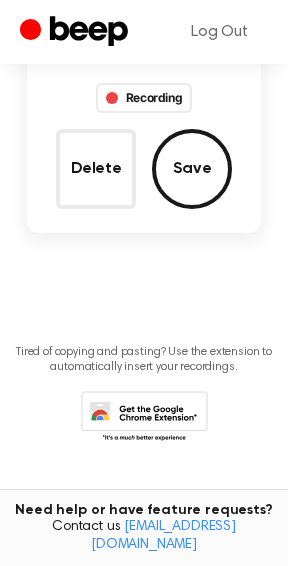 scroll, scrollTop: 29, scrollLeft: 0, axis: vertical 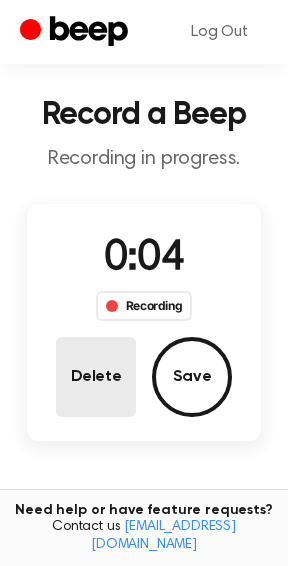 click on "Delete" at bounding box center (96, 377) 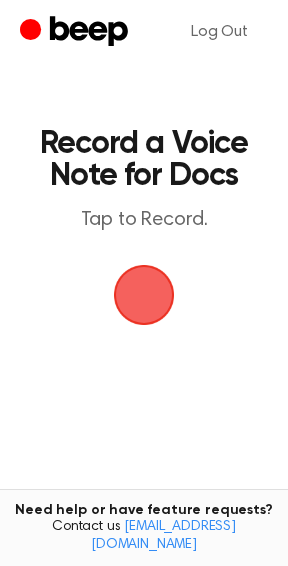 click at bounding box center (144, 295) 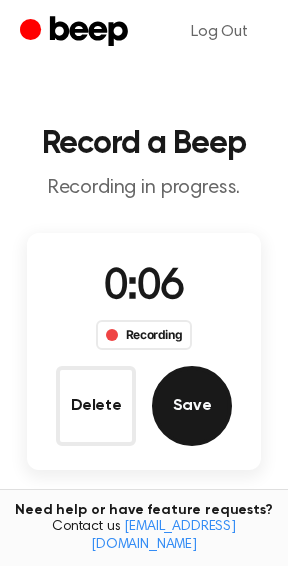 click on "Save" at bounding box center [192, 406] 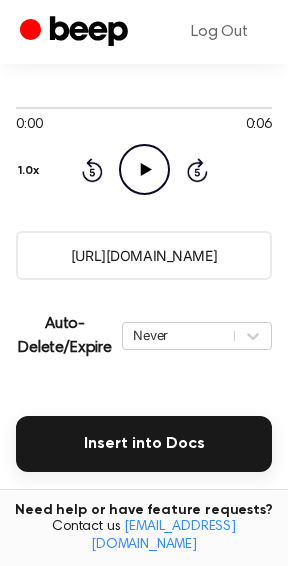 scroll, scrollTop: 232, scrollLeft: 0, axis: vertical 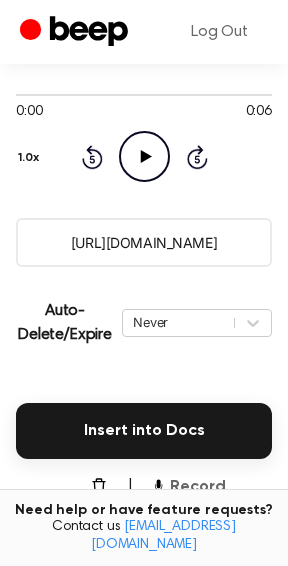 click on "Record Again" at bounding box center (211, 499) 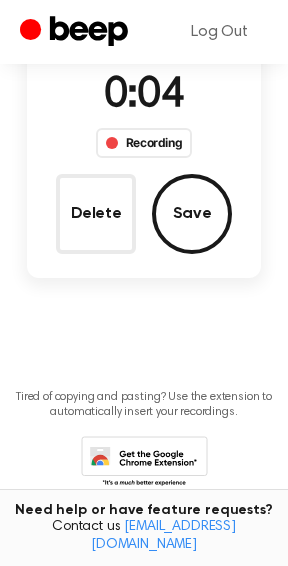 scroll, scrollTop: 183, scrollLeft: 0, axis: vertical 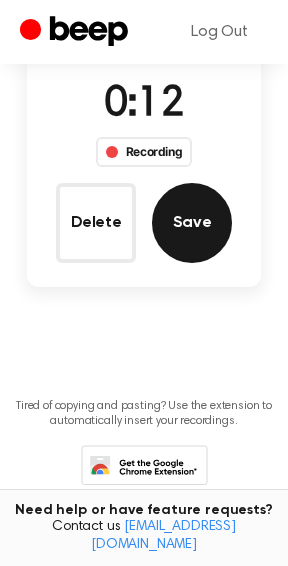 click on "Save" at bounding box center [192, 223] 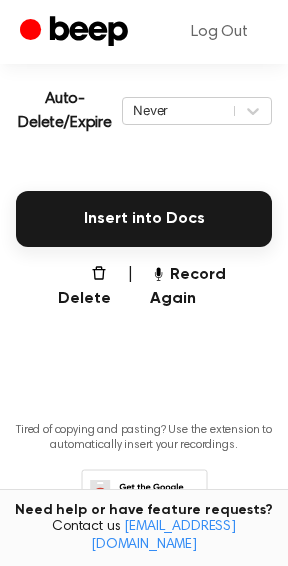 scroll, scrollTop: 444, scrollLeft: 0, axis: vertical 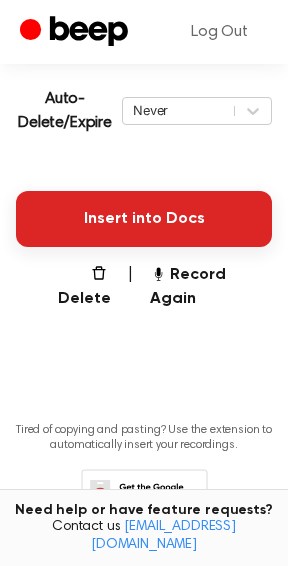 click on "Insert into Docs" at bounding box center (144, 219) 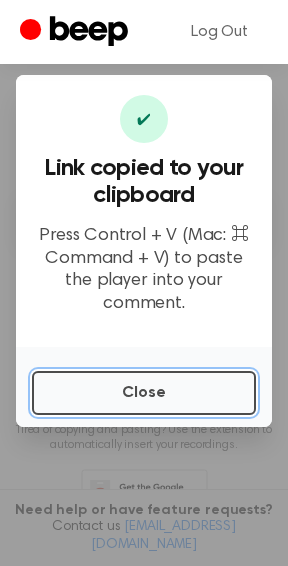 click on "Close" at bounding box center [144, 393] 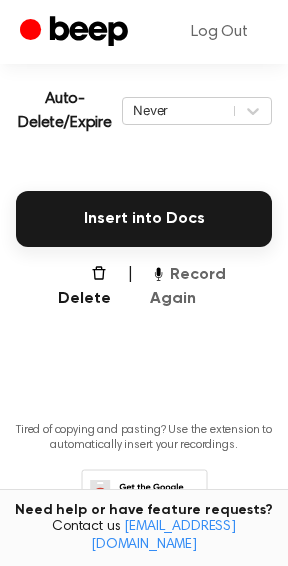 click on "Record Again" at bounding box center (211, 287) 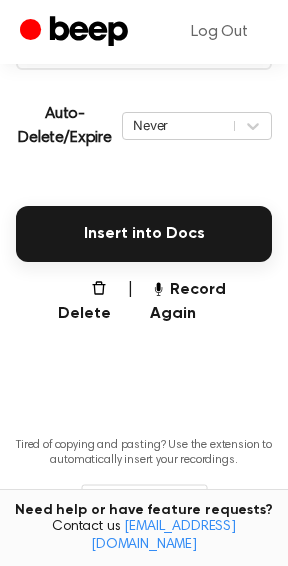 scroll, scrollTop: 428, scrollLeft: 0, axis: vertical 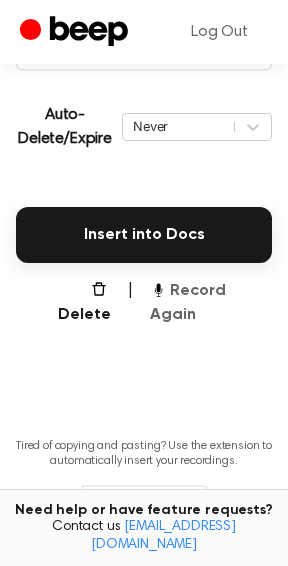 click on "Record Again" at bounding box center (211, 303) 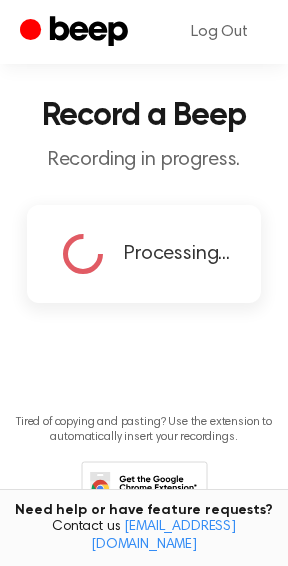 scroll, scrollTop: 0, scrollLeft: 0, axis: both 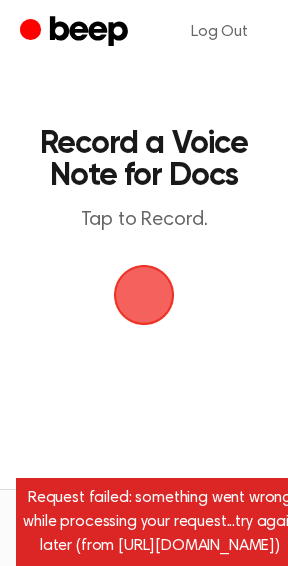 click at bounding box center (144, 295) 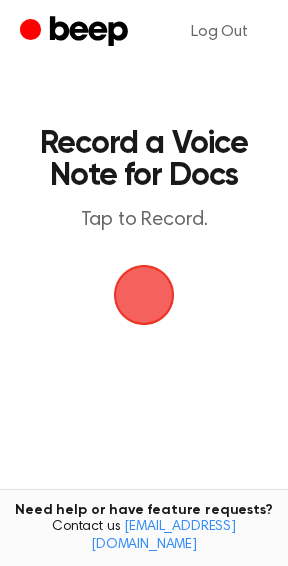 scroll, scrollTop: 0, scrollLeft: 0, axis: both 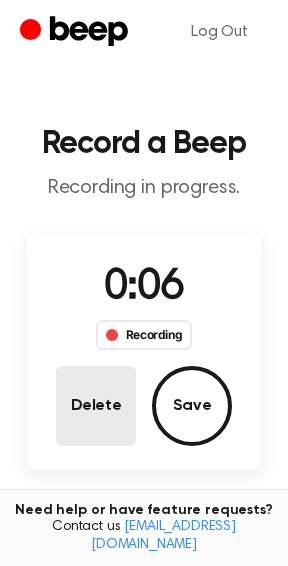 click on "Delete" at bounding box center (96, 406) 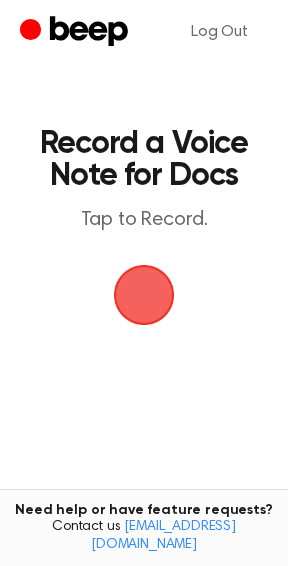click at bounding box center [144, 295] 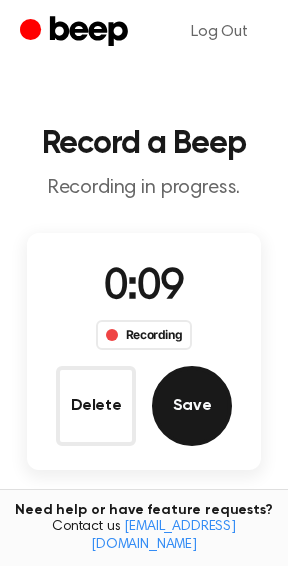 click on "Save" at bounding box center (192, 406) 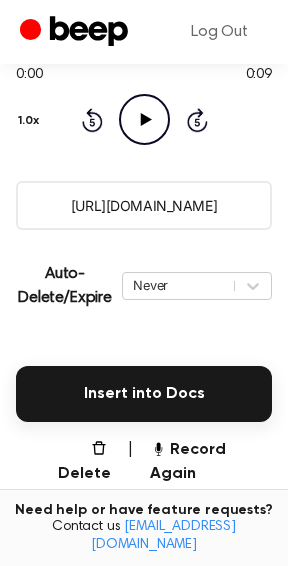 scroll, scrollTop: 280, scrollLeft: 0, axis: vertical 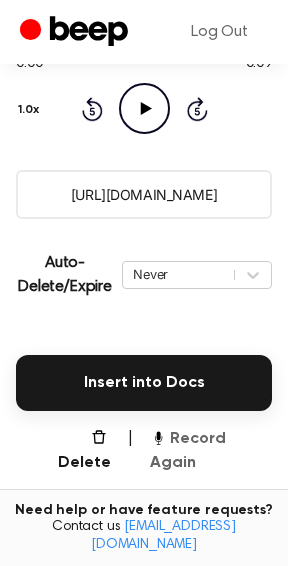 click on "Record Again" at bounding box center [211, 451] 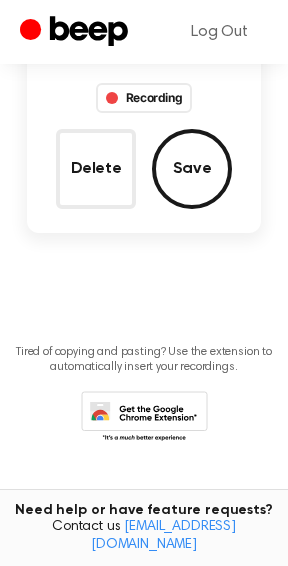 scroll, scrollTop: 19, scrollLeft: 0, axis: vertical 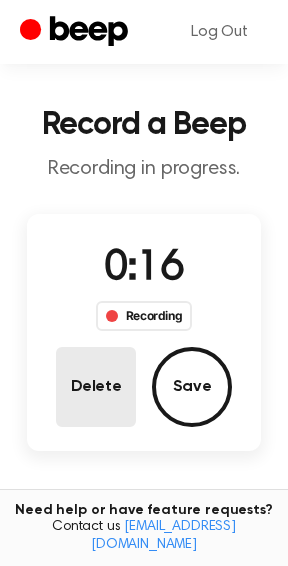 click on "Delete" at bounding box center [96, 387] 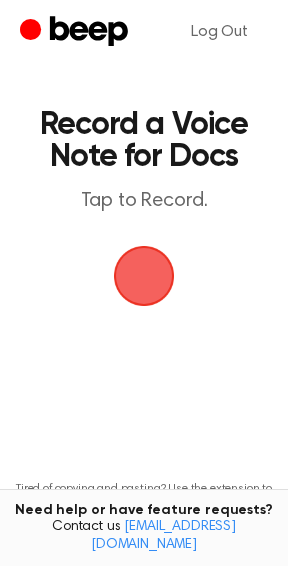 scroll, scrollTop: 0, scrollLeft: 0, axis: both 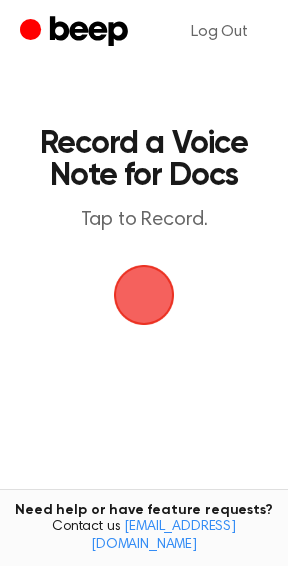 click at bounding box center [144, 295] 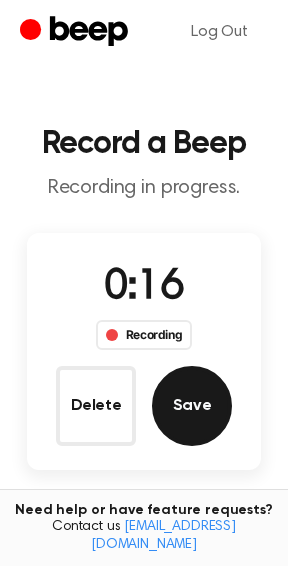 click on "Save" at bounding box center [192, 406] 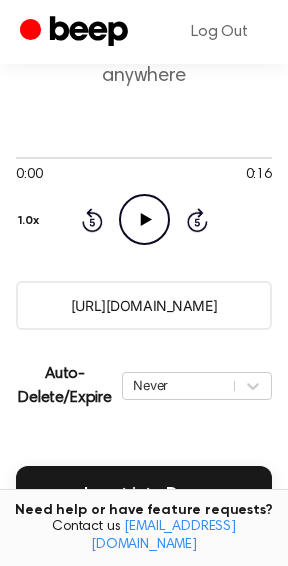 scroll, scrollTop: 219, scrollLeft: 0, axis: vertical 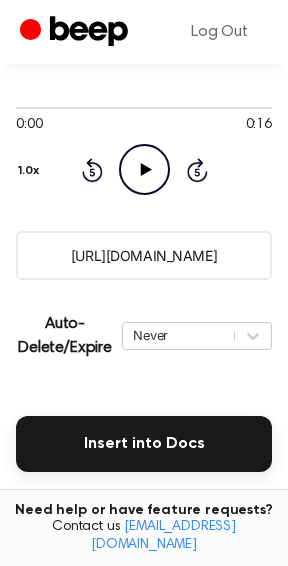 click on "Record Again" at bounding box center (211, 512) 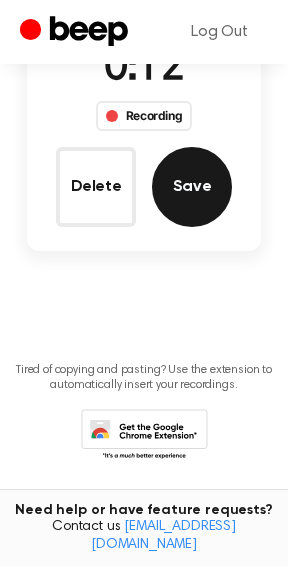 click on "Save" at bounding box center (192, 187) 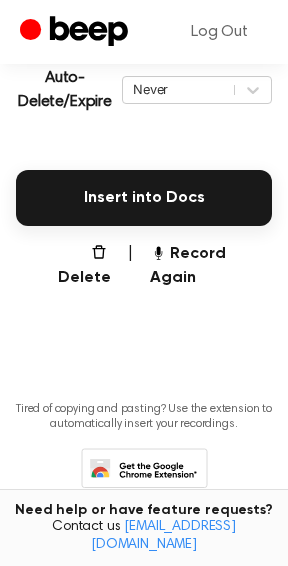 scroll, scrollTop: 465, scrollLeft: 0, axis: vertical 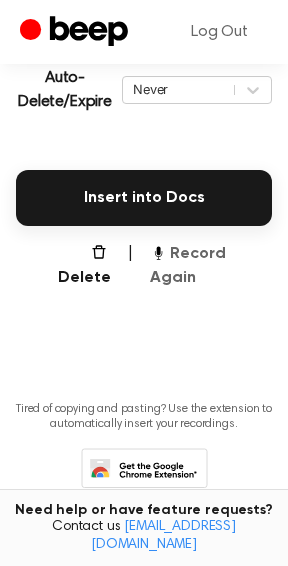 click on "Record Again" at bounding box center [211, 266] 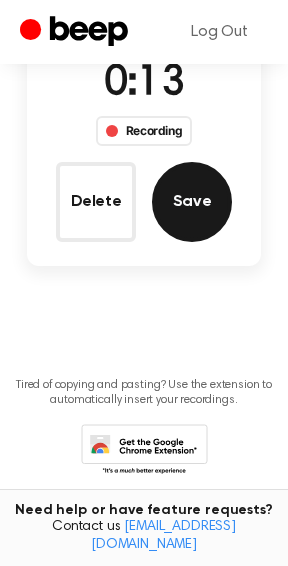 click on "Save" at bounding box center (192, 202) 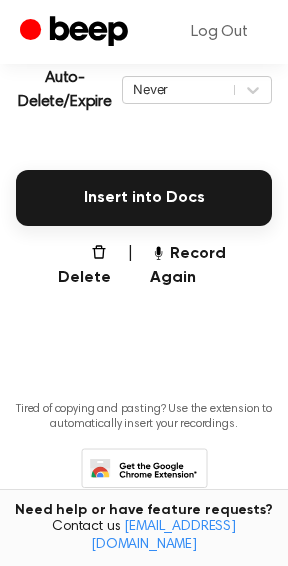 scroll, scrollTop: 465, scrollLeft: 0, axis: vertical 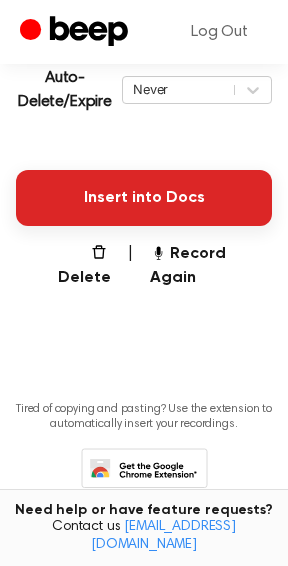 click on "Insert into Docs" at bounding box center [144, 198] 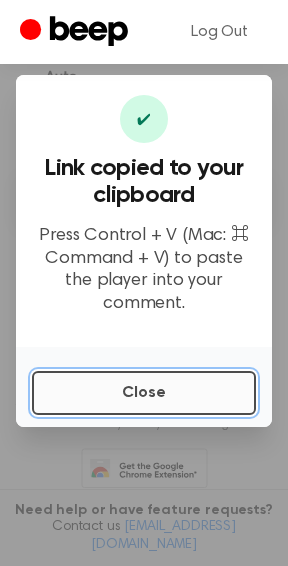 click on "Close" at bounding box center (144, 393) 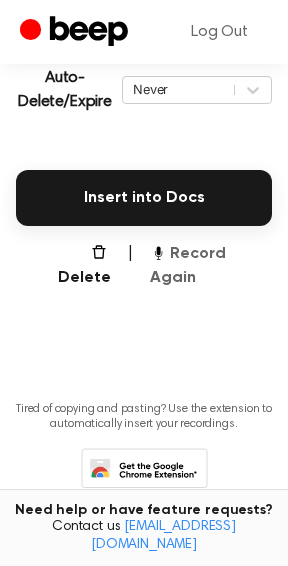 click on "Record Again" at bounding box center [211, 266] 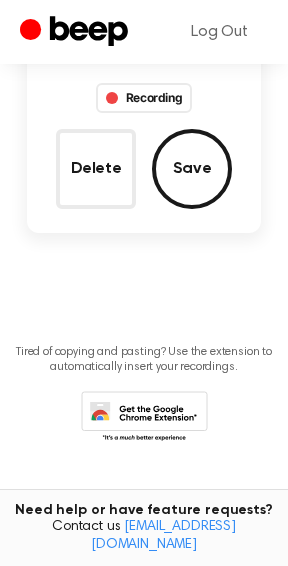 scroll, scrollTop: 204, scrollLeft: 0, axis: vertical 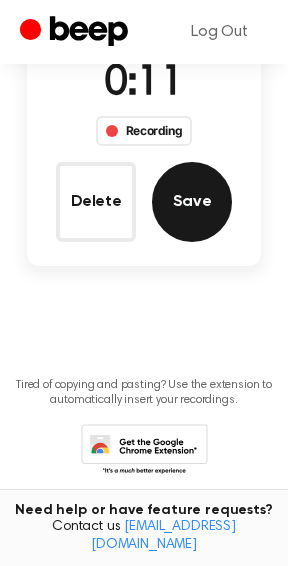 click on "Save" at bounding box center [192, 202] 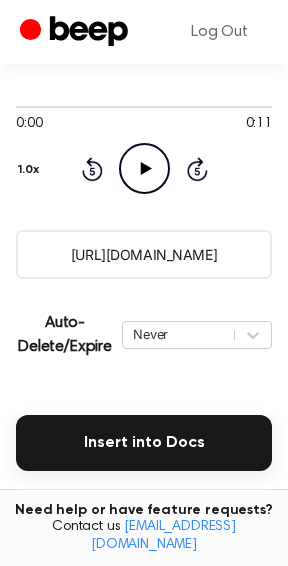 scroll, scrollTop: 204, scrollLeft: 0, axis: vertical 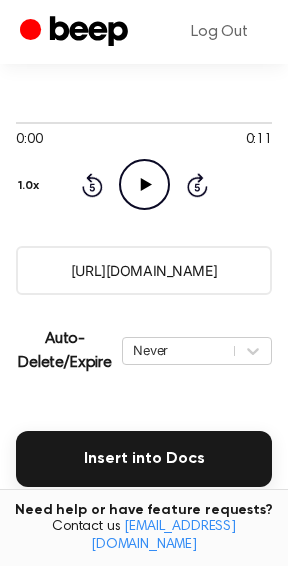 click on "Play Audio" 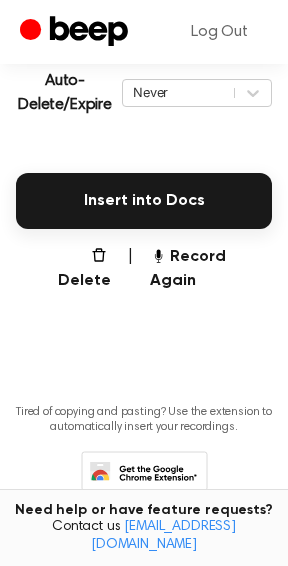 scroll, scrollTop: 498, scrollLeft: 0, axis: vertical 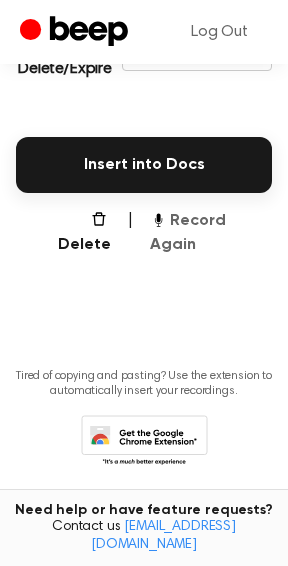 click on "Record Again" at bounding box center [211, 233] 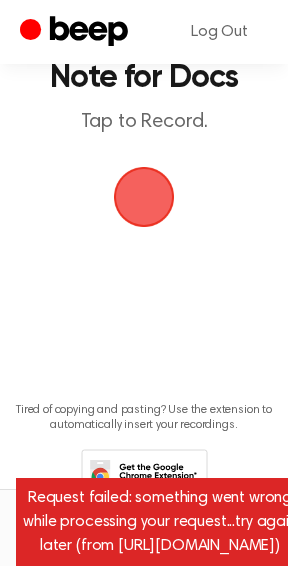 scroll, scrollTop: 156, scrollLeft: 0, axis: vertical 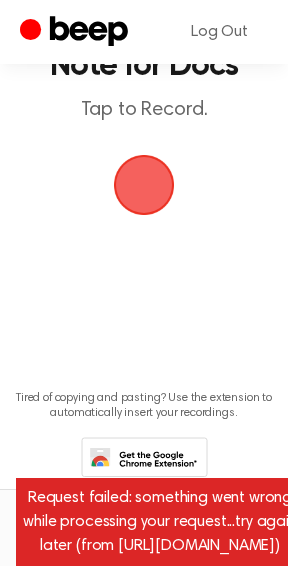 click at bounding box center [144, 185] 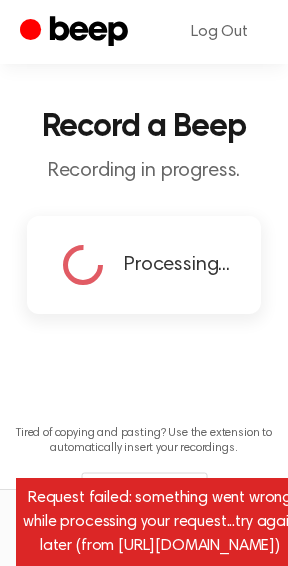 scroll, scrollTop: 75, scrollLeft: 0, axis: vertical 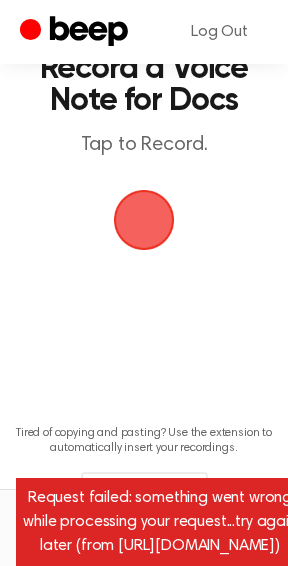 click at bounding box center (144, 220) 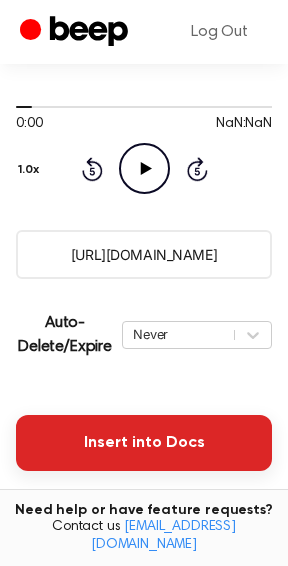 scroll, scrollTop: 280, scrollLeft: 0, axis: vertical 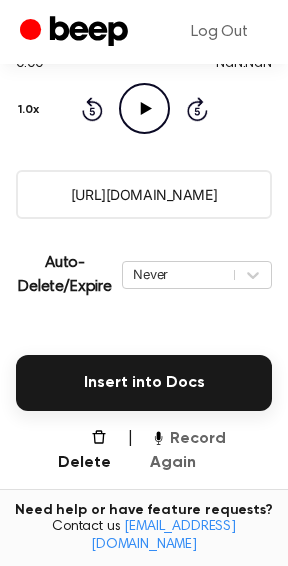 click on "Record Again" at bounding box center [211, 451] 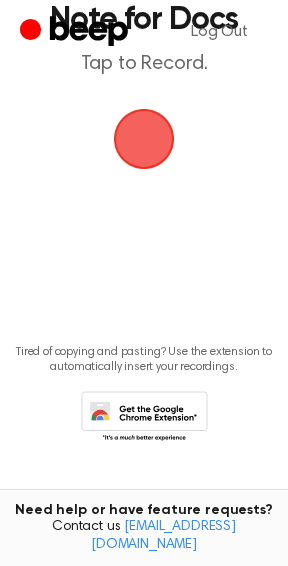 scroll, scrollTop: 0, scrollLeft: 0, axis: both 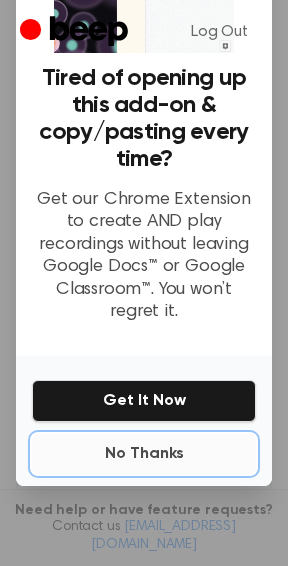 click on "No Thanks" at bounding box center [144, 454] 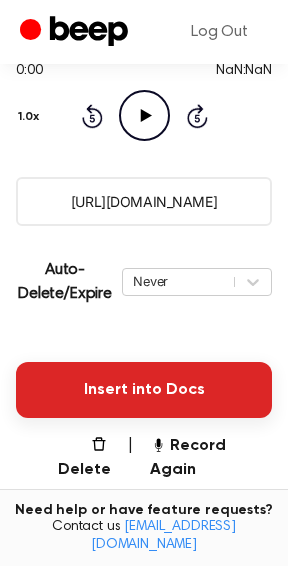 scroll, scrollTop: 275, scrollLeft: 0, axis: vertical 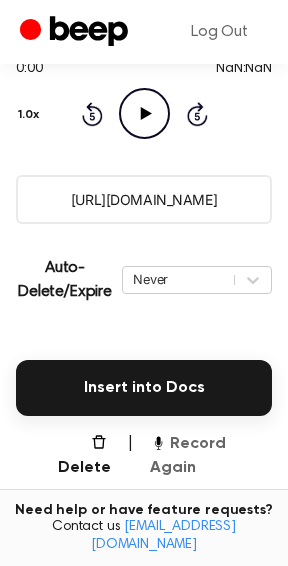 click on "Record Again" at bounding box center (211, 456) 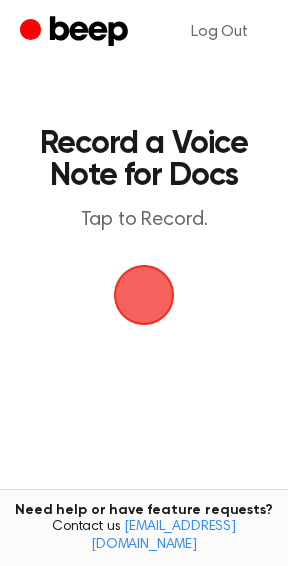 scroll, scrollTop: 0, scrollLeft: 0, axis: both 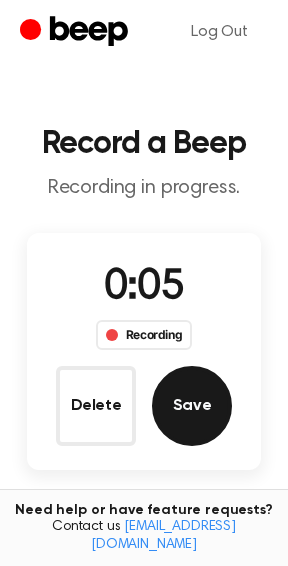 click on "Save" at bounding box center [192, 406] 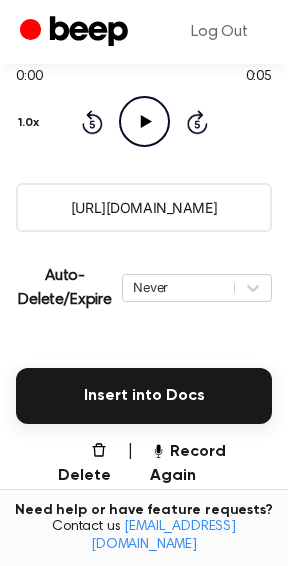 scroll, scrollTop: 311, scrollLeft: 0, axis: vertical 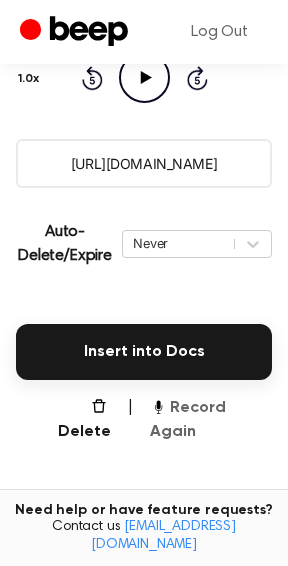 click on "Record Again" at bounding box center (211, 420) 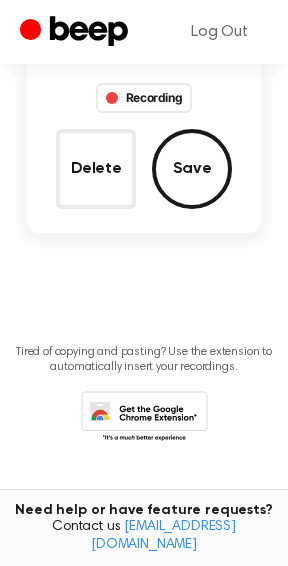 scroll, scrollTop: 50, scrollLeft: 0, axis: vertical 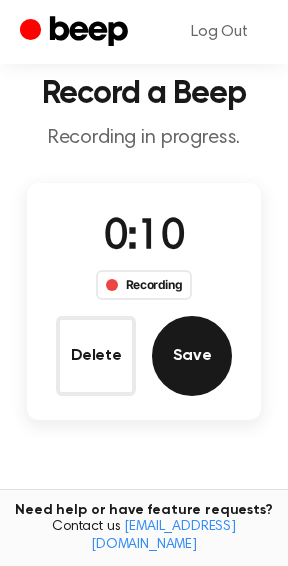 click on "Save" at bounding box center (192, 356) 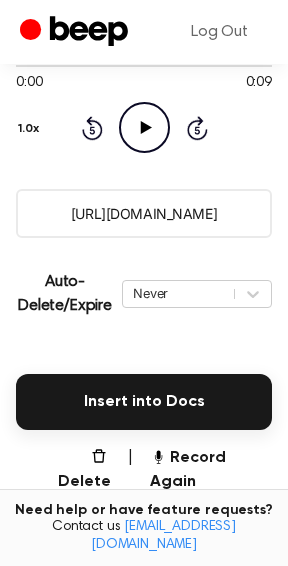 scroll, scrollTop: 263, scrollLeft: 0, axis: vertical 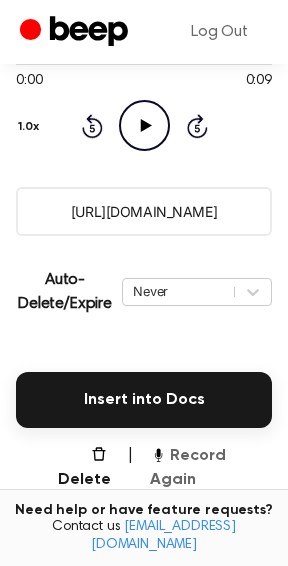 click on "Record Again" at bounding box center [211, 468] 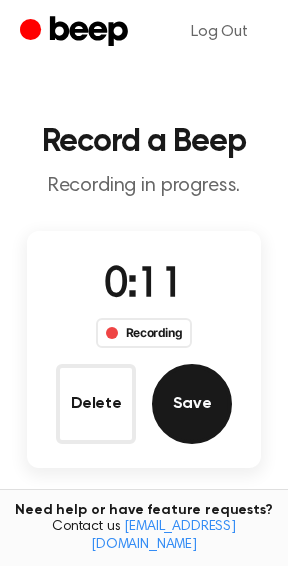 click on "Save" at bounding box center (192, 404) 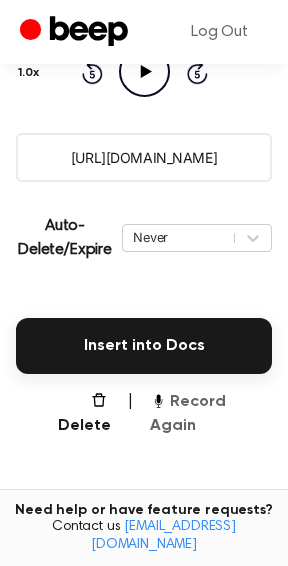 scroll, scrollTop: 340, scrollLeft: 0, axis: vertical 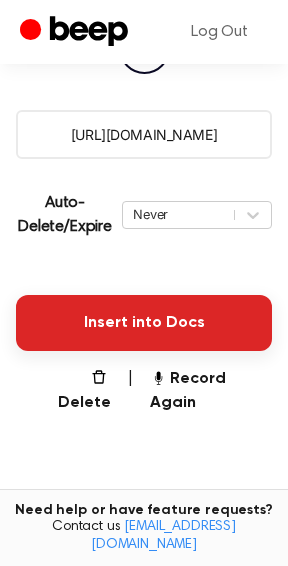 click on "Insert into Docs" at bounding box center (144, 323) 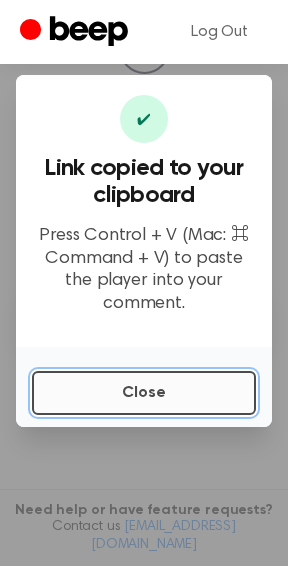 click on "Close" at bounding box center [144, 393] 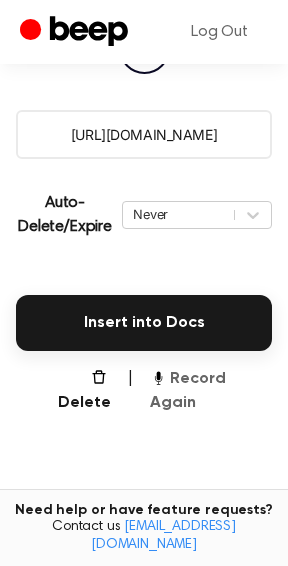 click on "Record Again" at bounding box center (211, 391) 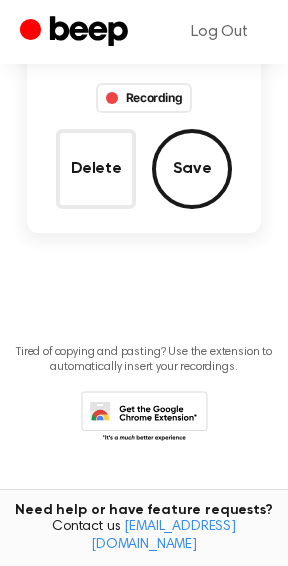 scroll, scrollTop: 79, scrollLeft: 0, axis: vertical 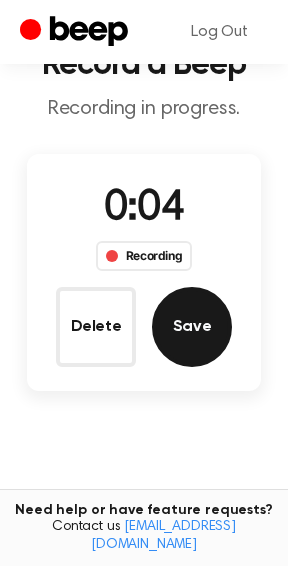 click on "Save" at bounding box center [192, 327] 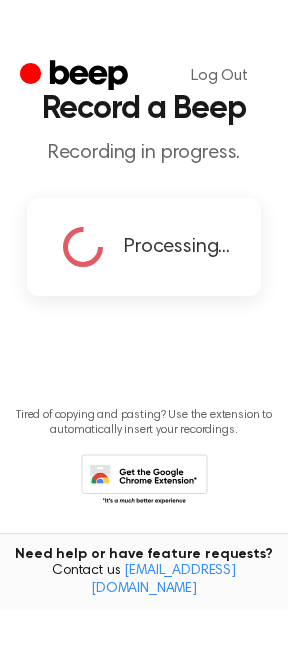 scroll, scrollTop: 0, scrollLeft: 0, axis: both 